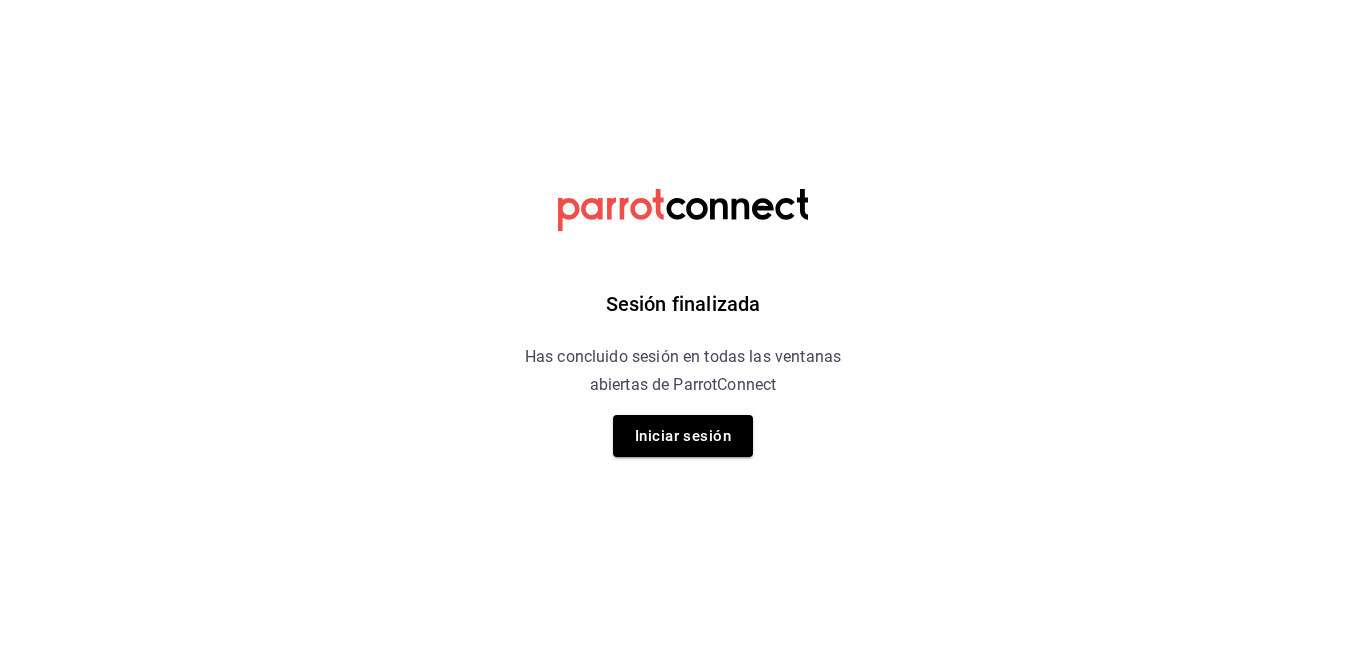 scroll, scrollTop: 0, scrollLeft: 0, axis: both 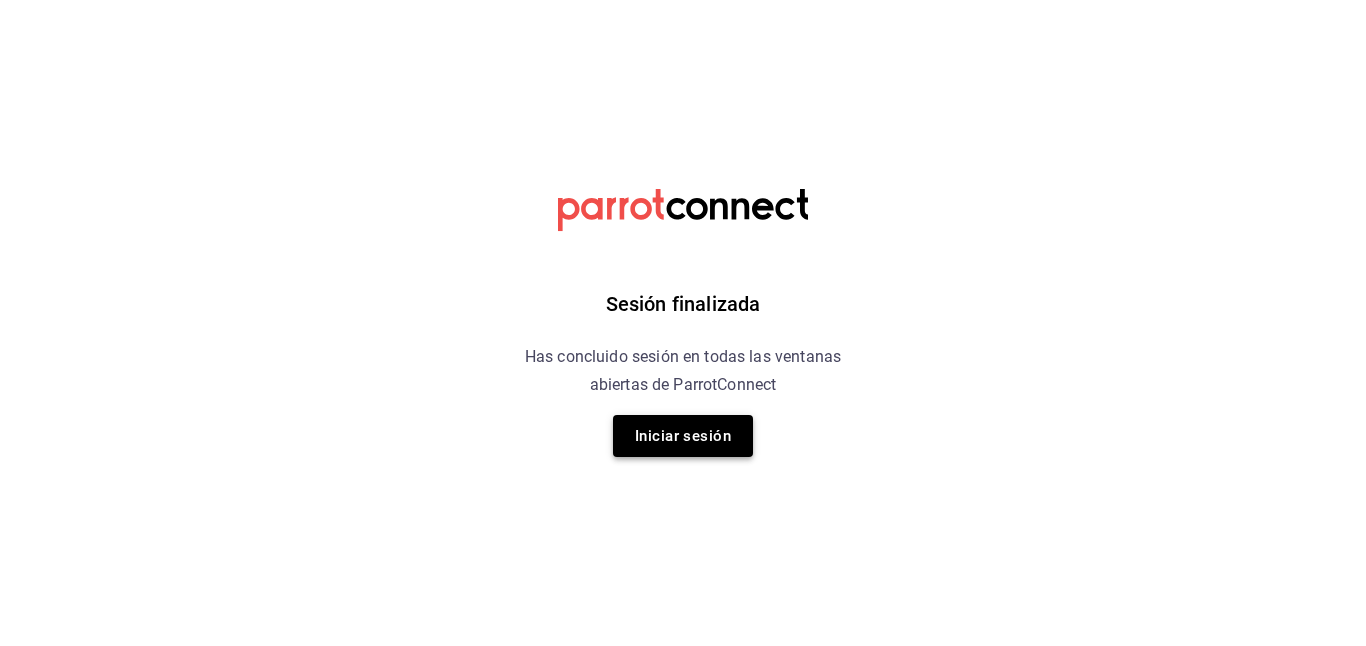 click on "Iniciar sesión" at bounding box center [683, 436] 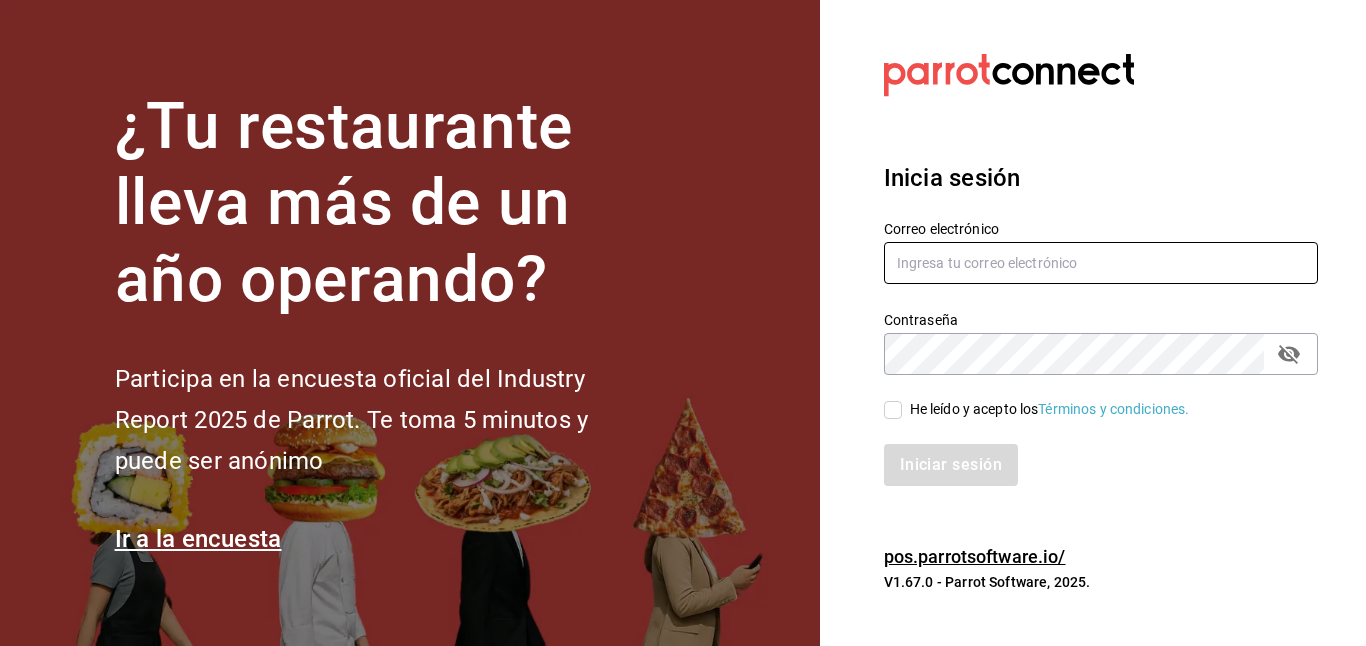 type on "[USERNAME]@example.com" 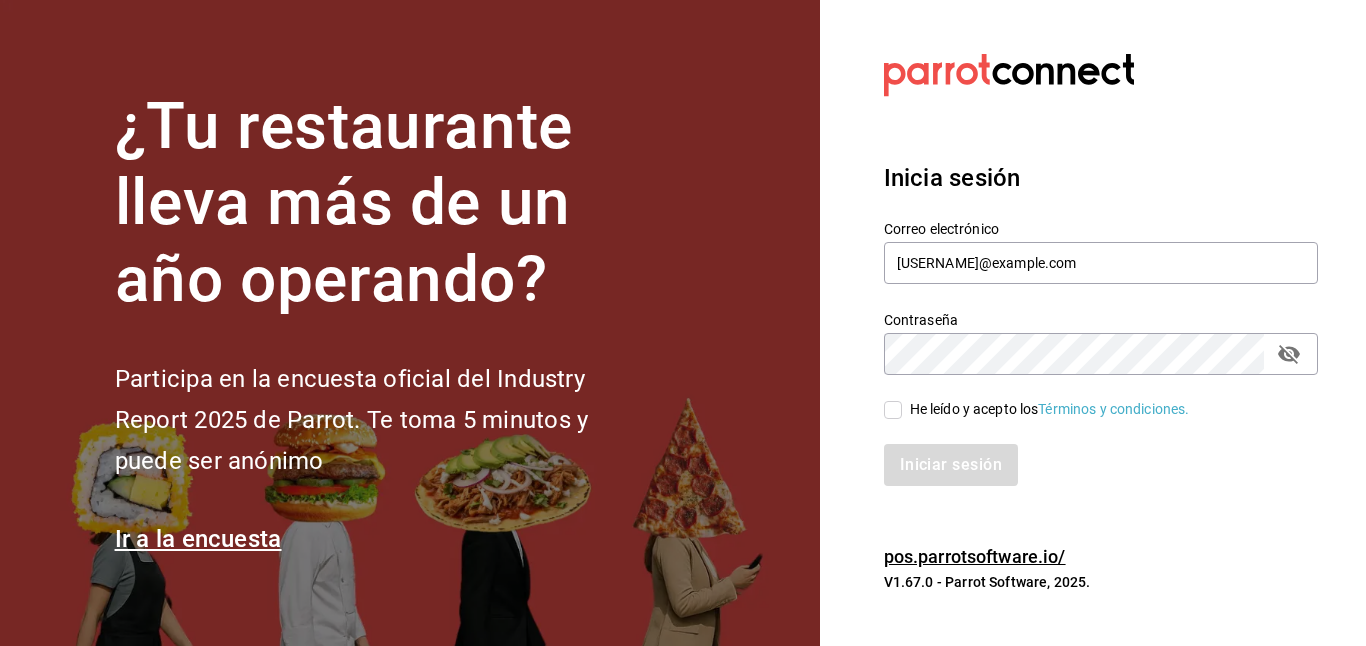 click on "He leído y acepto los  Términos y condiciones." at bounding box center [893, 410] 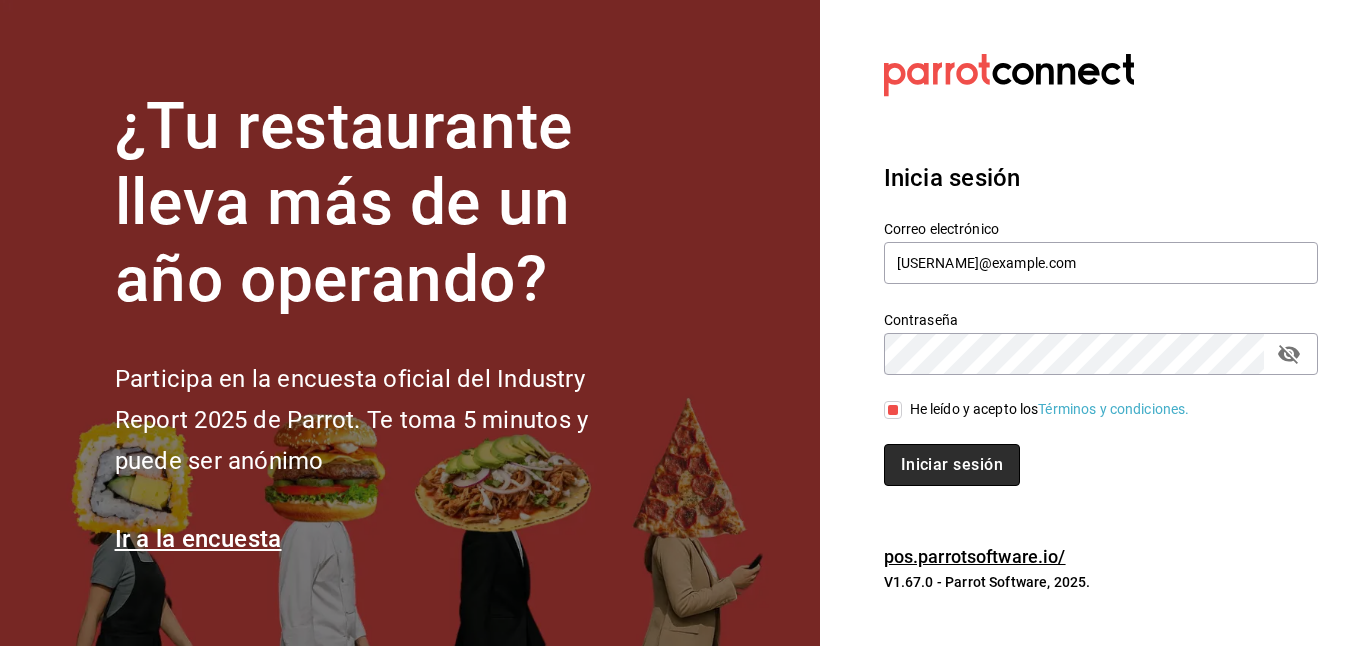 click on "Iniciar sesión" at bounding box center [952, 465] 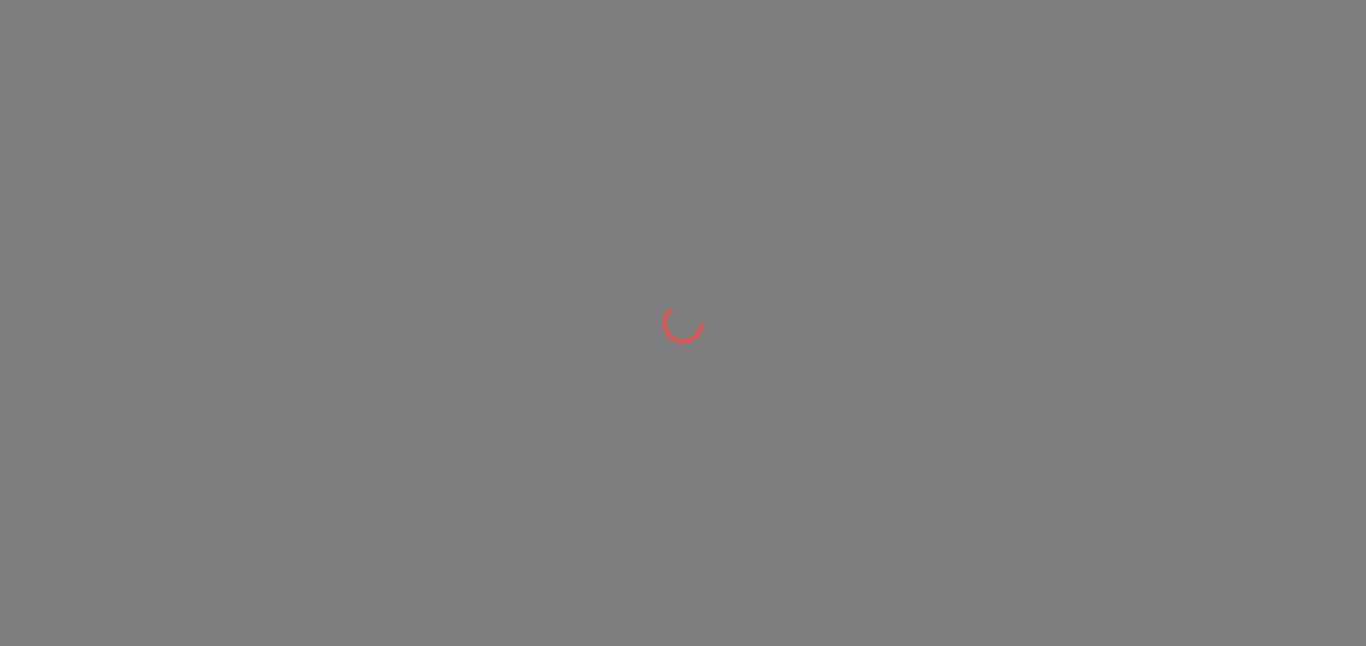 scroll, scrollTop: 0, scrollLeft: 0, axis: both 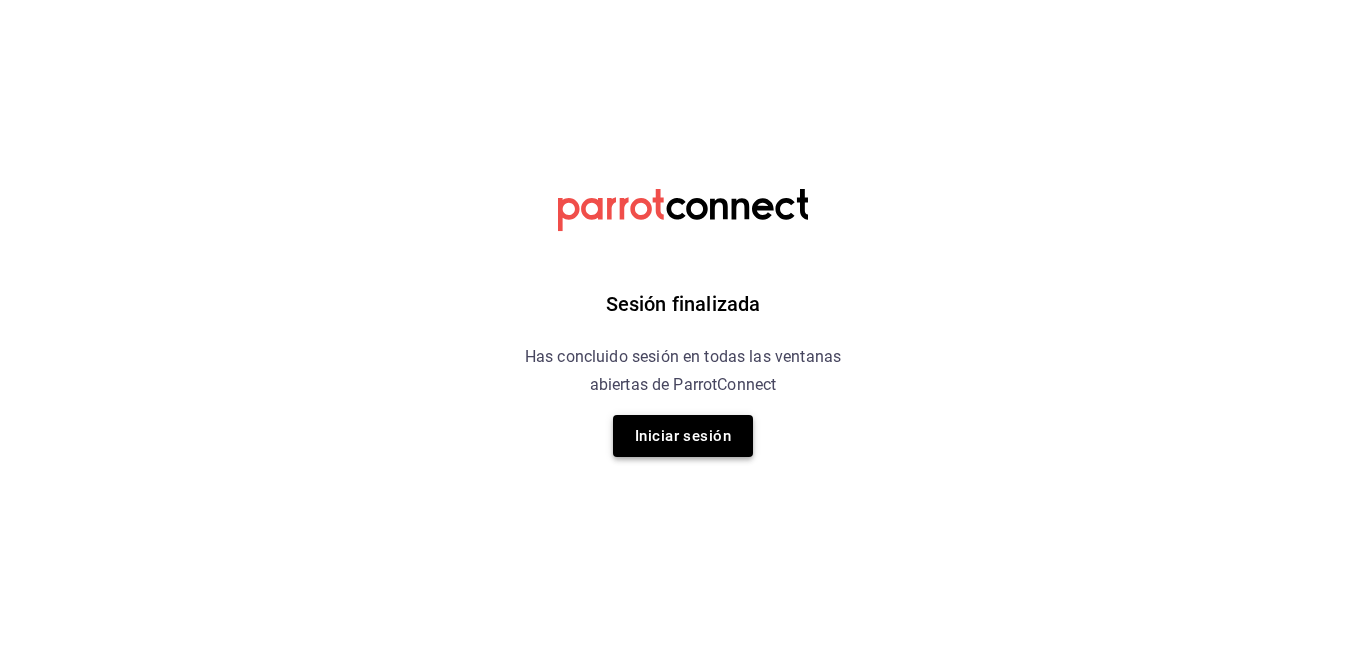 click on "Iniciar sesión" at bounding box center (683, 436) 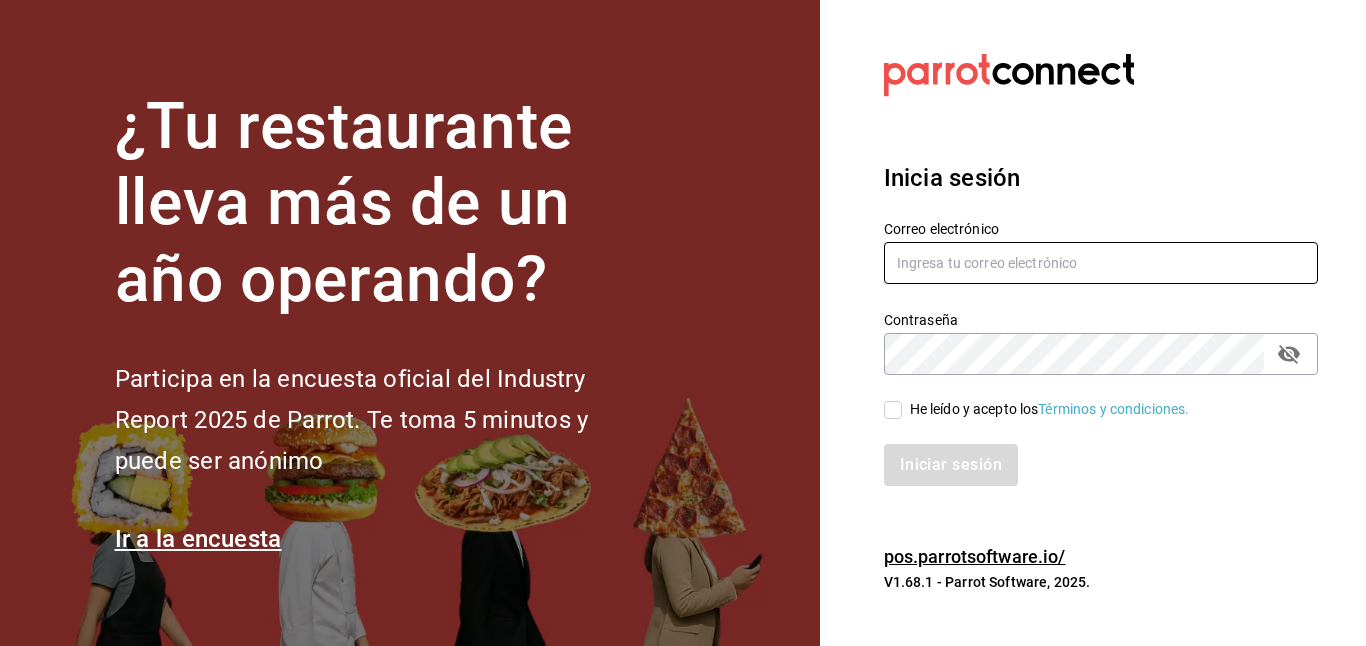 type on "gerardo.maxil@alumno.buap.mx" 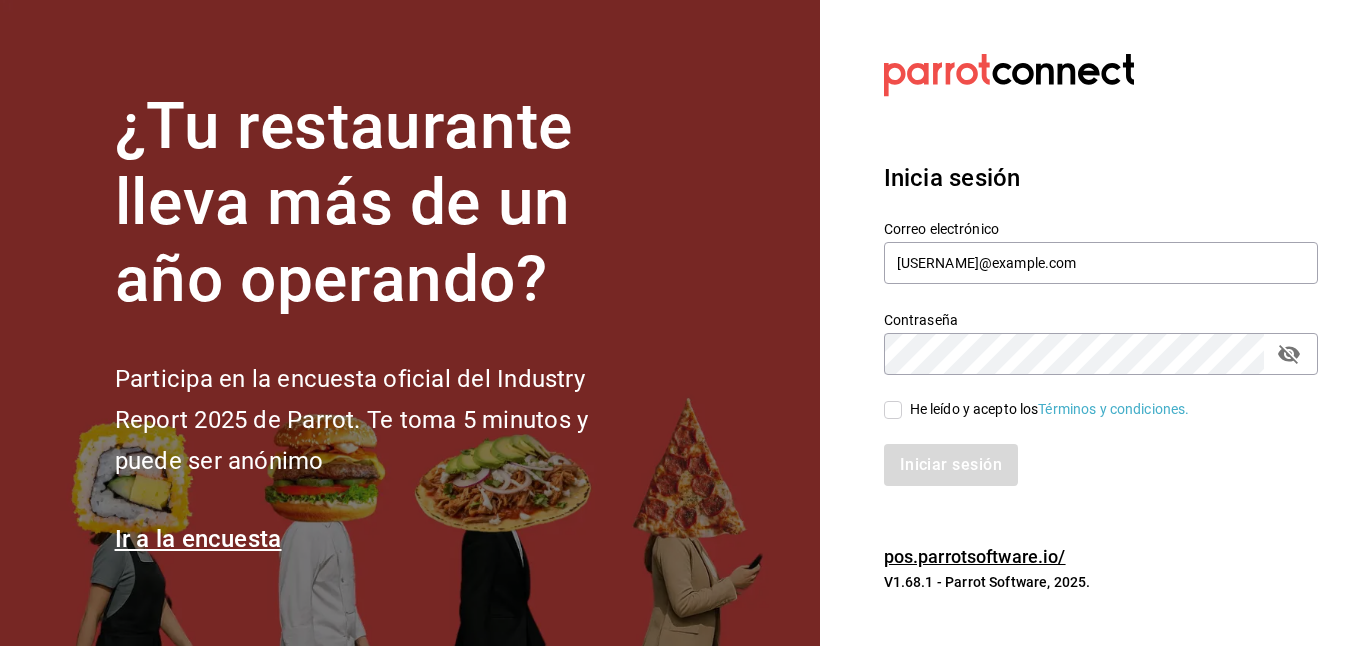 click on "He leído y acepto los  Términos y condiciones." at bounding box center (893, 410) 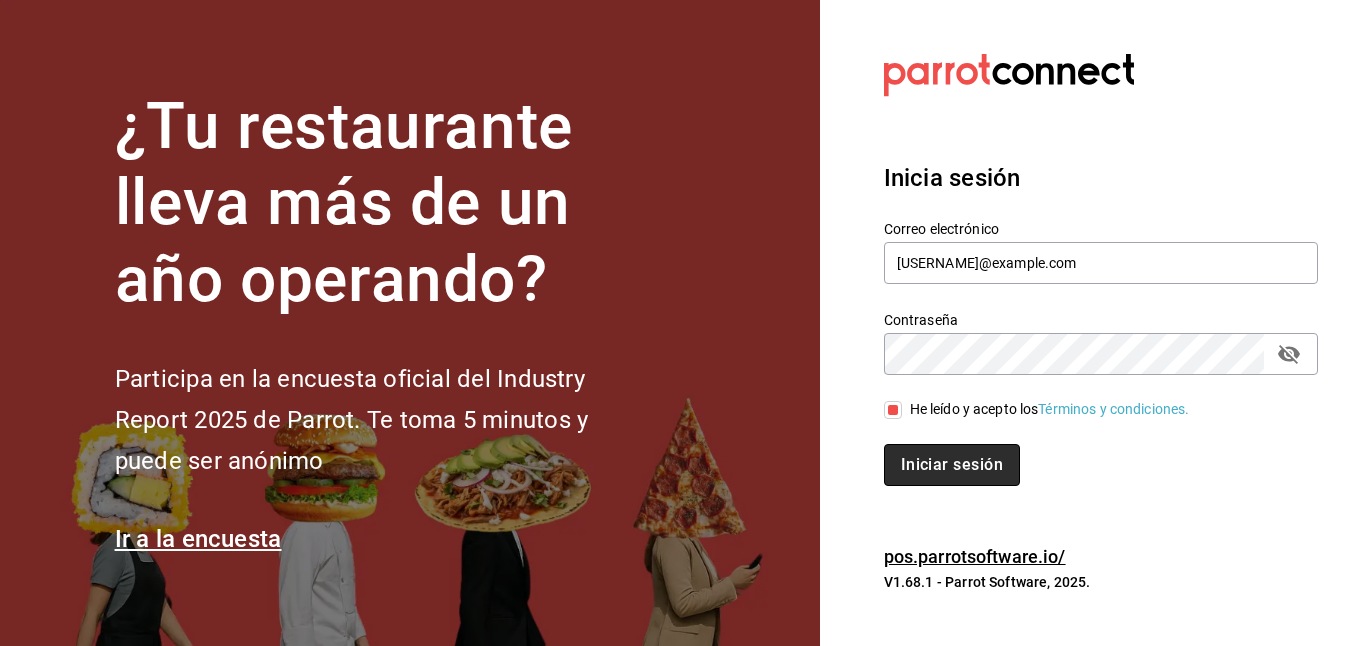 click on "Iniciar sesión" at bounding box center [952, 465] 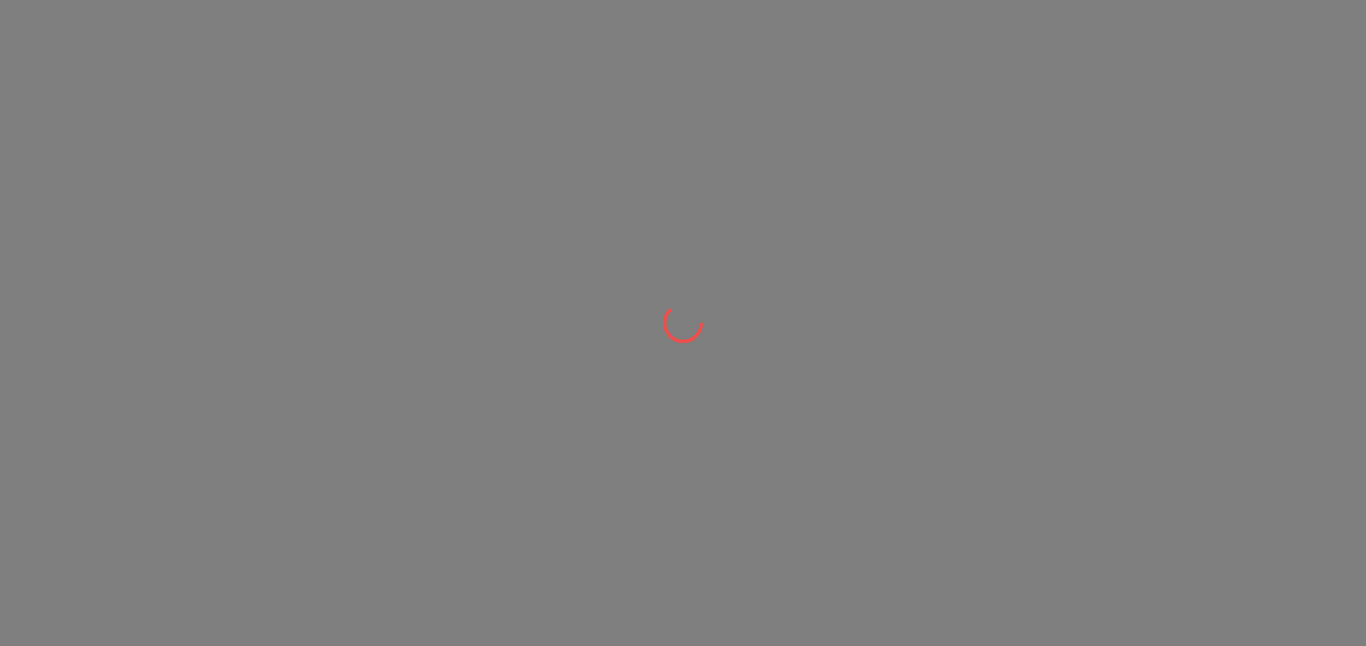 scroll, scrollTop: 0, scrollLeft: 0, axis: both 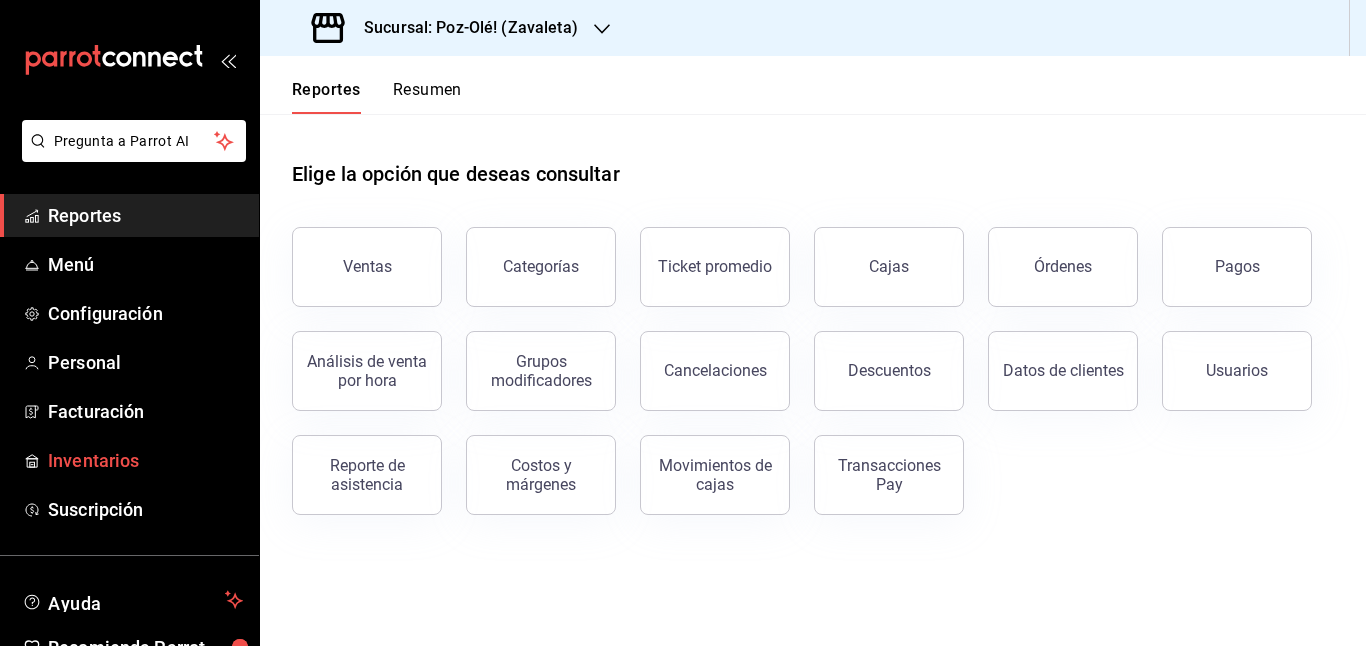 click on "Inventarios" at bounding box center [145, 460] 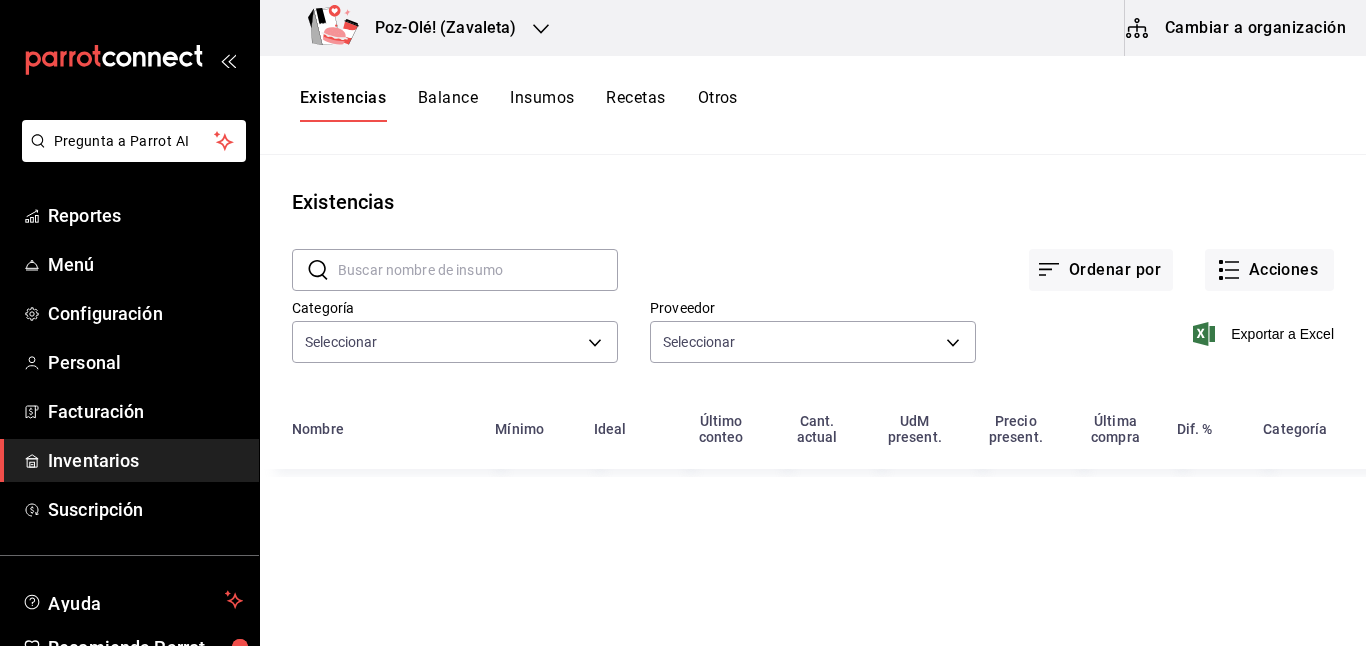 type on "d676893f-1eff-4afc-89d5-be7931405371,64c67766-f765-4080-8c3b-6b73adc83a6f,5c5041bb-a5f2-4fee-a852-9518eaaaed63,a9ecc625-3e6e-4f3a-af89-b6f5851c2aa6,664a98cc-303f-4457-ad6a-208424c1b37e,36a74587-1017-4fd3-9202-a42460c92c41,6f6df9d1-7af3-447f-bdad-717510cfd3a0,5edf9950-3e7b-46be-983e-759299c0bd72,a0016c89-fc40-4d14-a13f-f79d9adf0461,641e80c7-81a0-4fcb-acf7-bf130a73799a,7c441fcf-f04e-4a9e-887d-7e4510957efa" 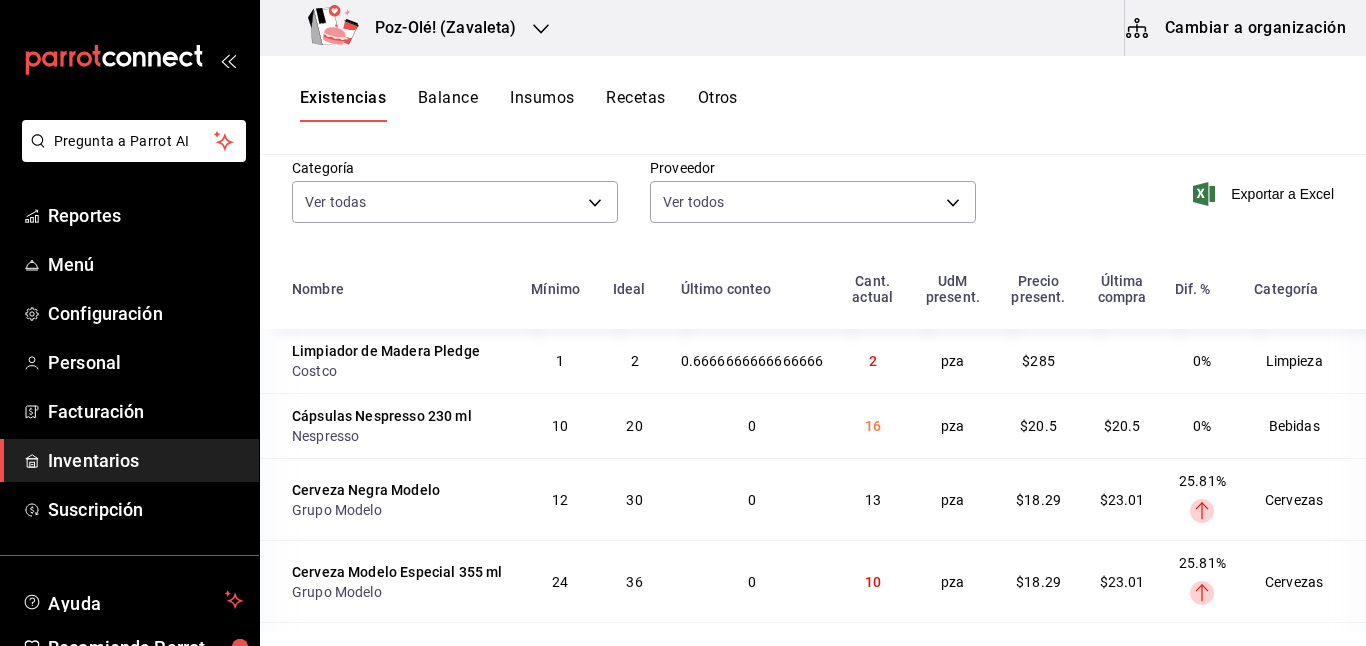 scroll, scrollTop: 245, scrollLeft: 0, axis: vertical 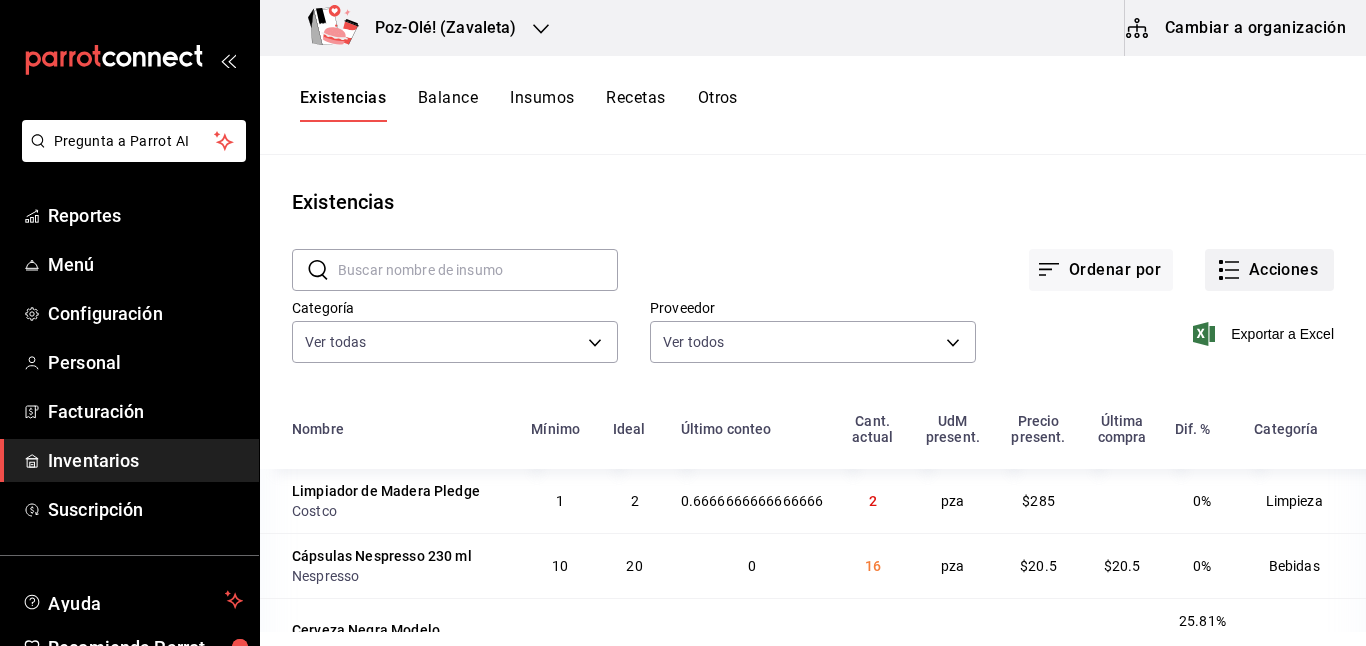 click on "Acciones" at bounding box center (1269, 270) 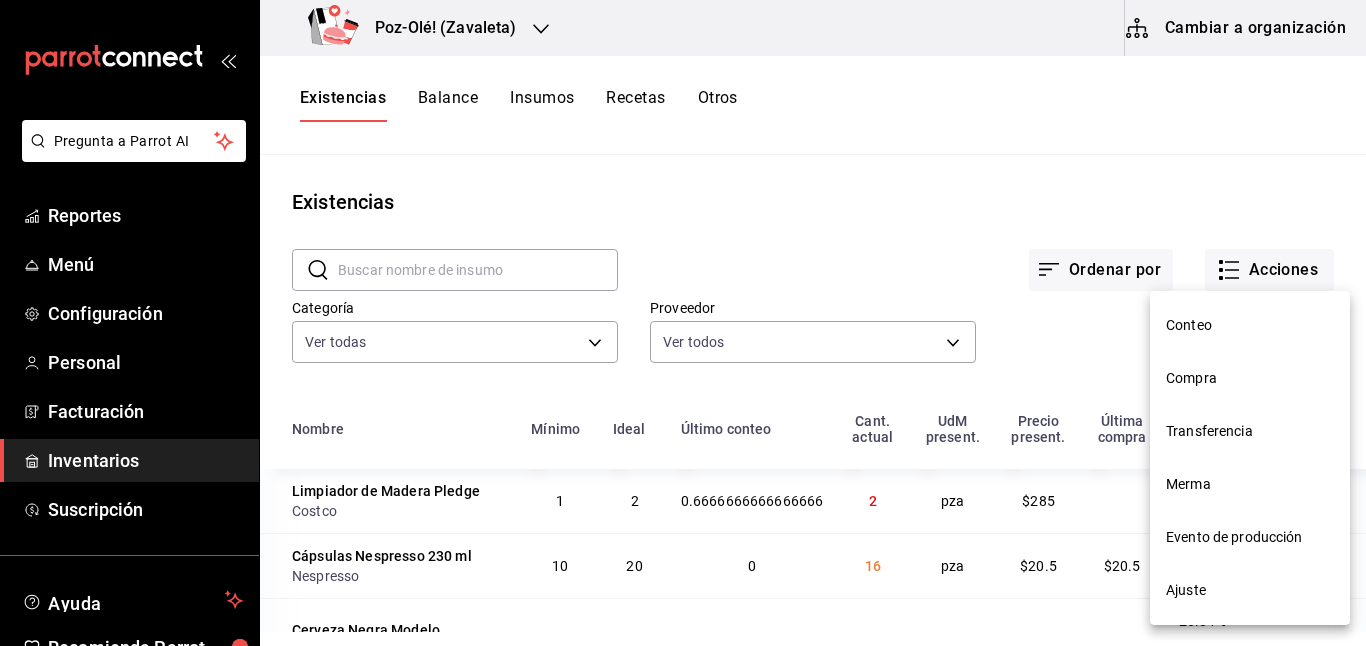 click on "Ajuste" at bounding box center (1250, 590) 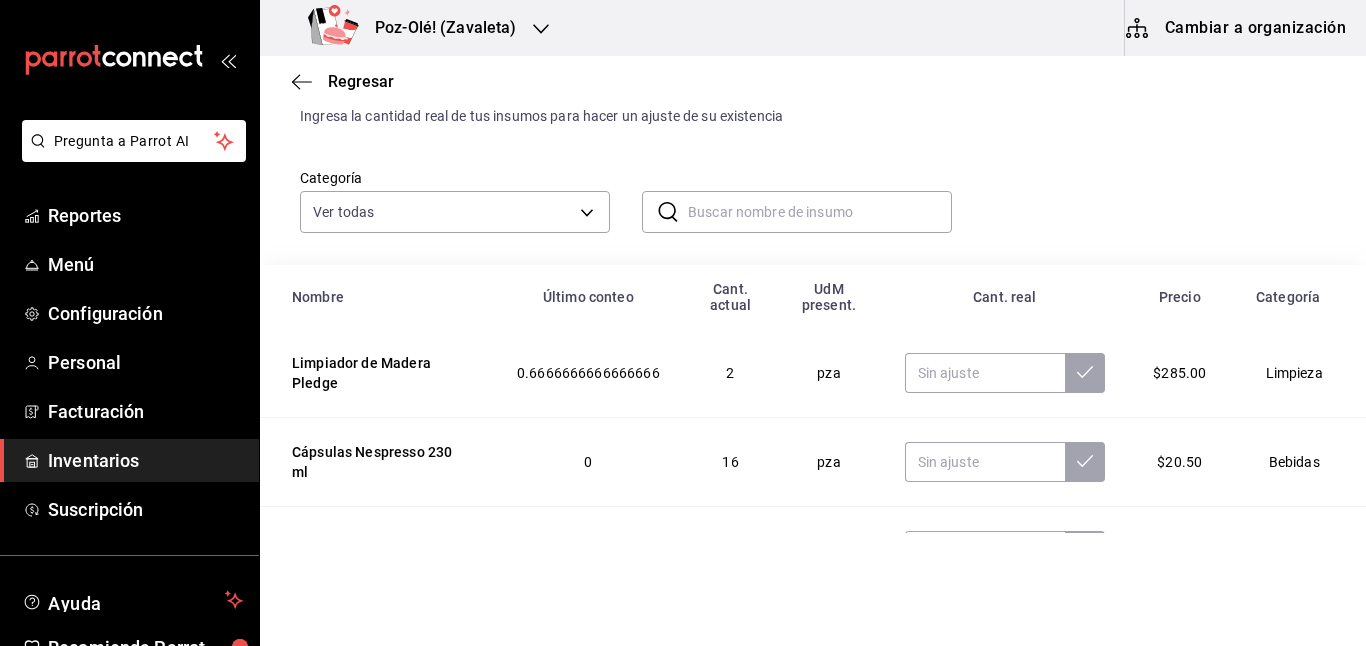 scroll, scrollTop: 0, scrollLeft: 0, axis: both 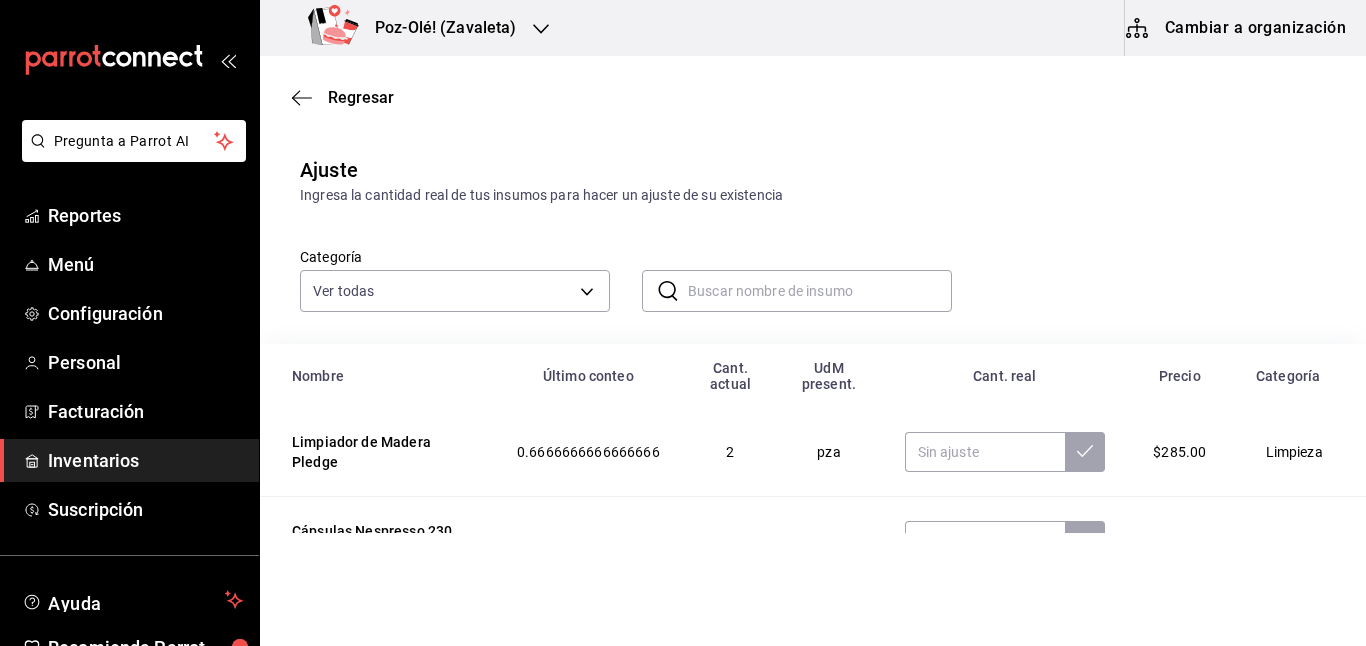 click on "​ ​" at bounding box center (781, 275) 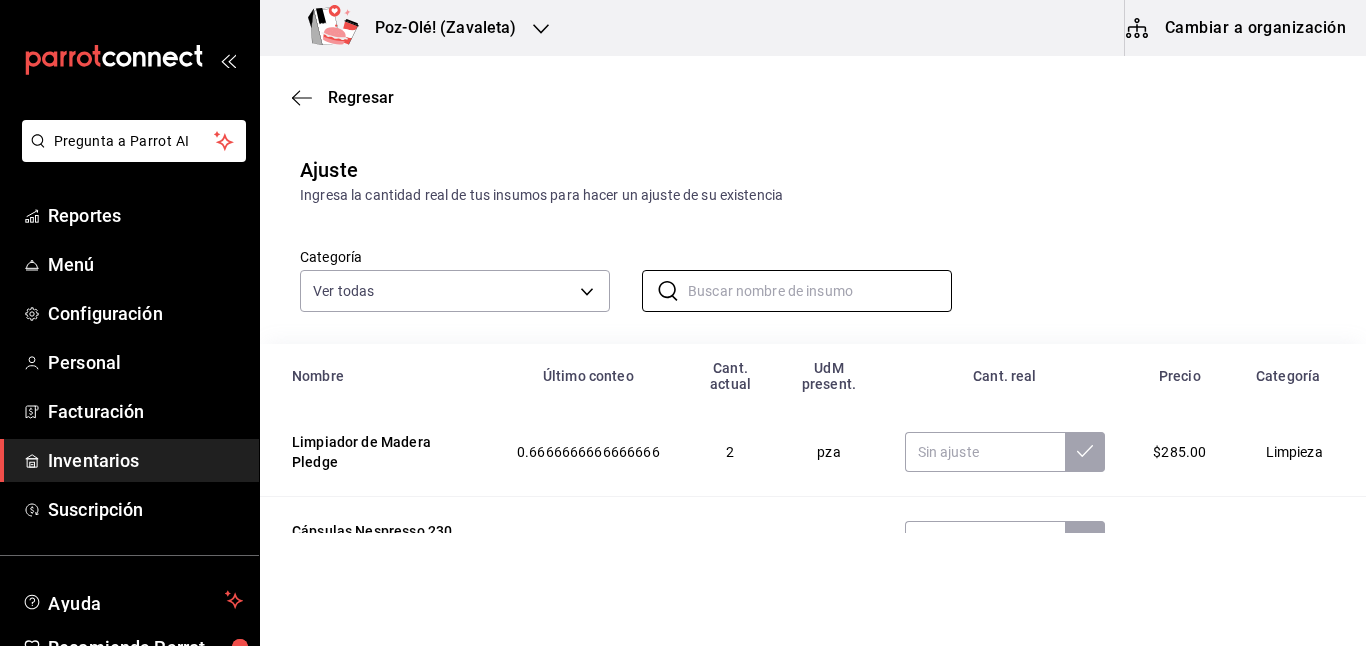 click on "Categoría Ver todas d676893f-1eff-4afc-89d5-be7931405371,64c67766-f765-4080-8c3b-6b73adc83a6f,5c5041bb-a5f2-4fee-a852-9518eaaaed63,a9ecc625-3e6e-4f3a-af89-b6f5851c2aa6,664a98cc-303f-4457-ad6a-208424c1b37e,36a74587-1017-4fd3-9202-a42460c92c41,6f6df9d1-7af3-447f-bdad-717510cfd3a0,5edf9950-3e7b-46be-983e-759299c0bd72,a0016c89-fc40-4d14-a13f-f79d9adf0461,641e80c7-81a0-4fcb-acf7-bf130a73799a,7c441fcf-f04e-4a9e-887d-7e4510957efa ​ ​" at bounding box center (813, 275) 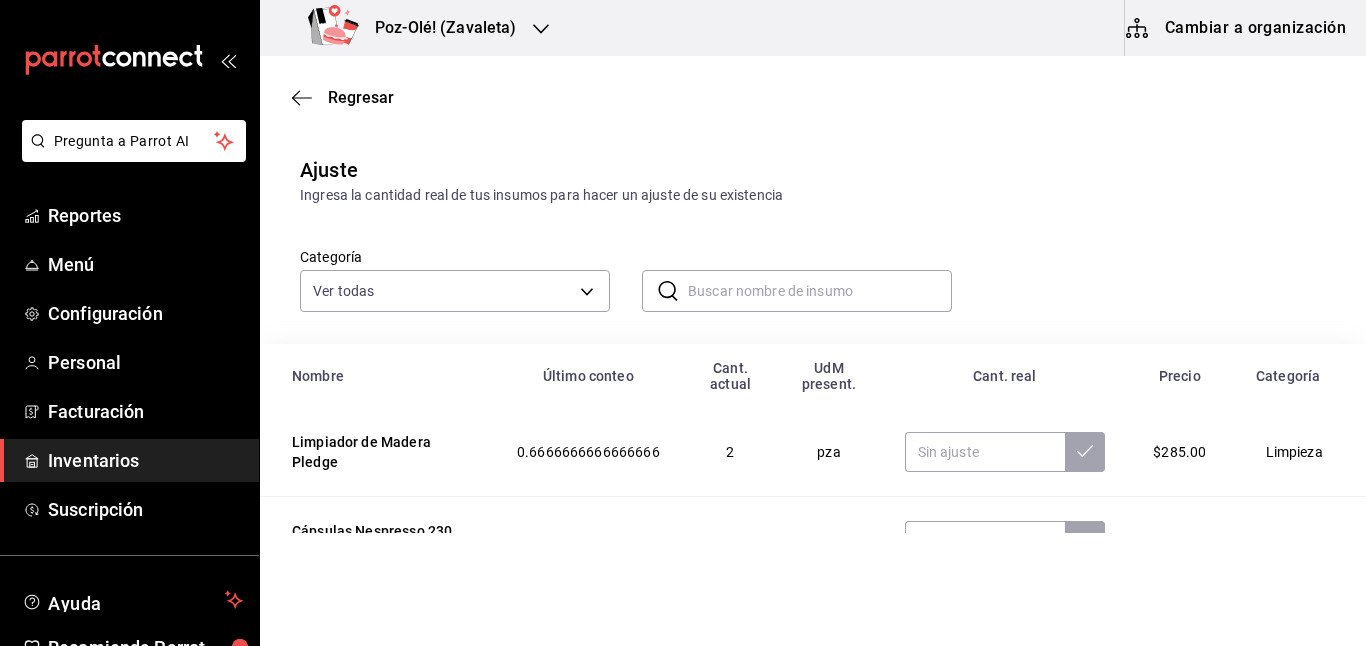 click at bounding box center [820, 291] 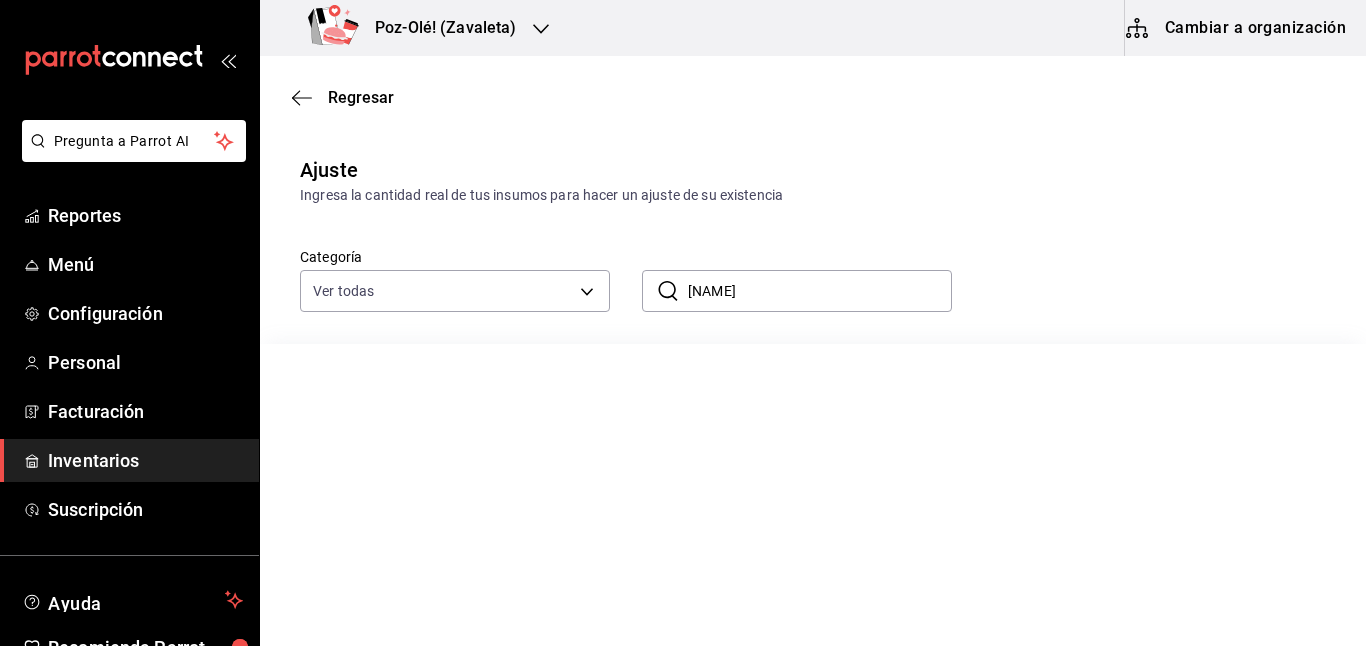 click on "[NAME]" at bounding box center (820, 291) 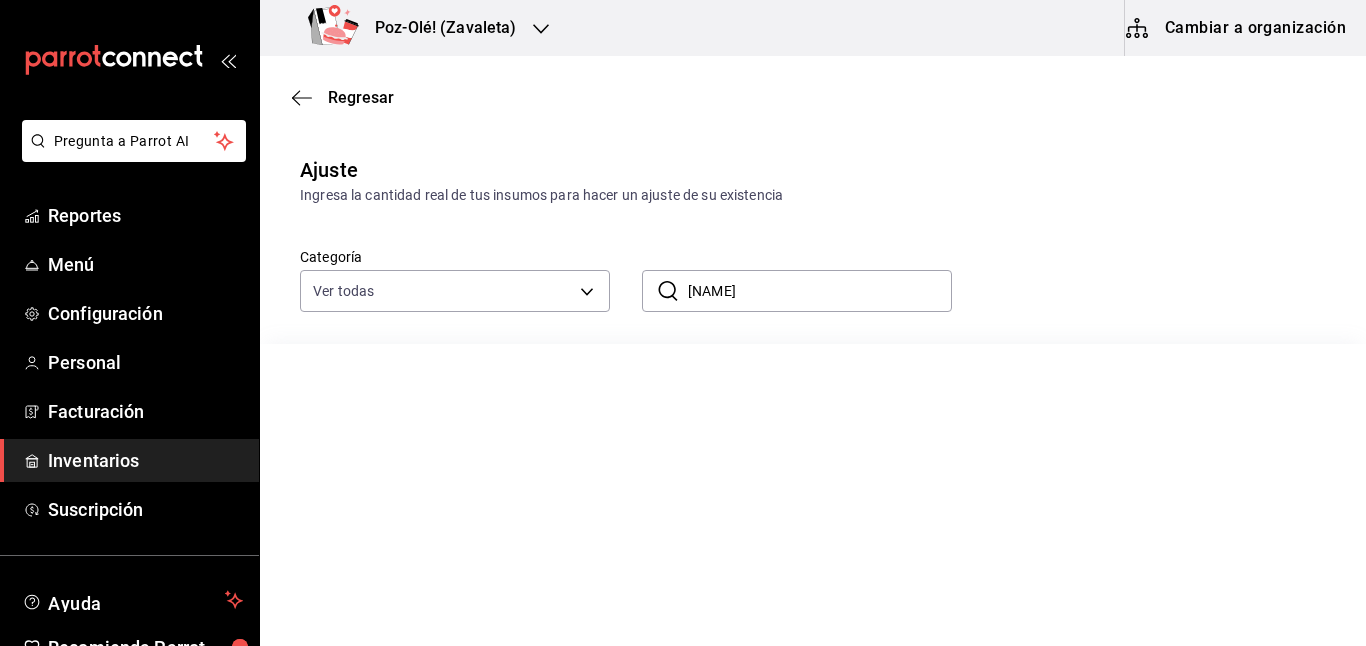 click on "[NAME]" at bounding box center (820, 291) 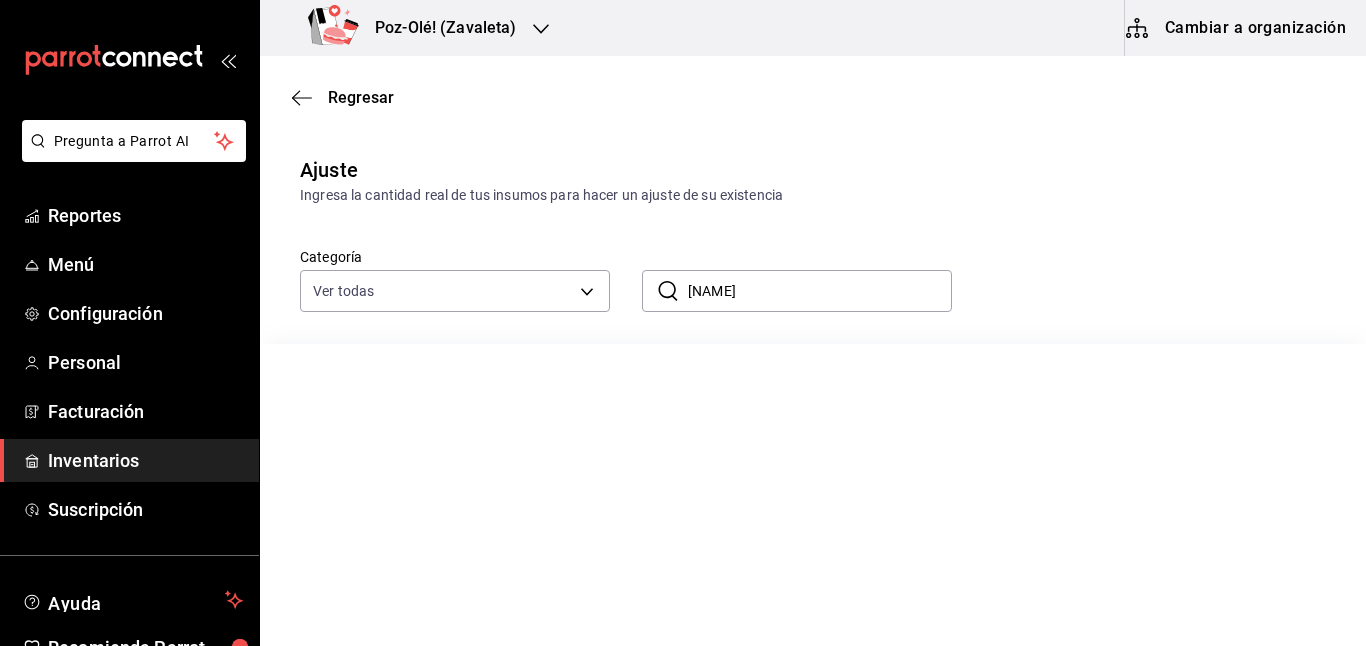 click on "[NAME]" at bounding box center (820, 291) 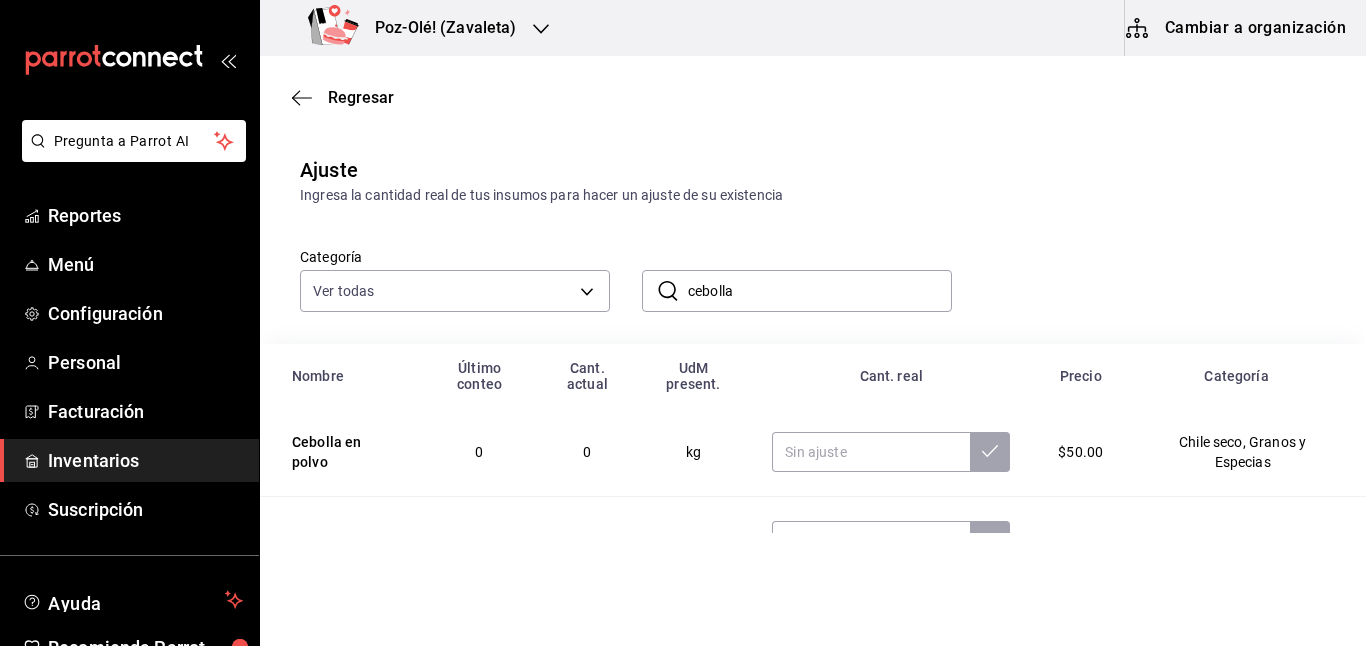 type on "cebolla" 